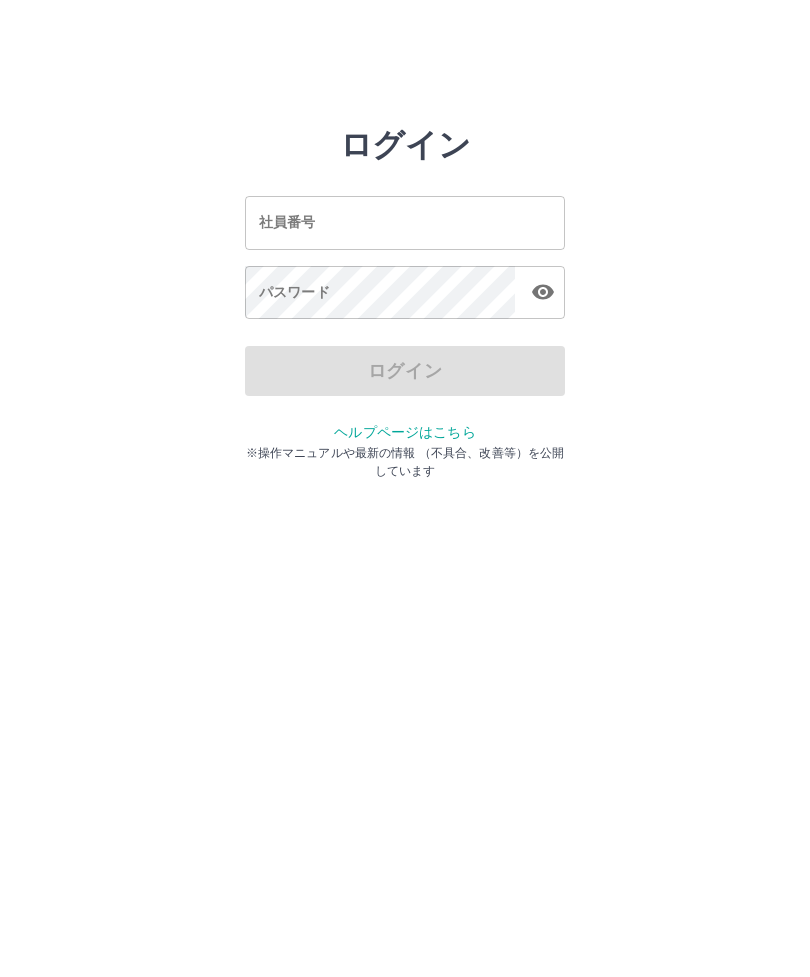 scroll, scrollTop: 0, scrollLeft: 0, axis: both 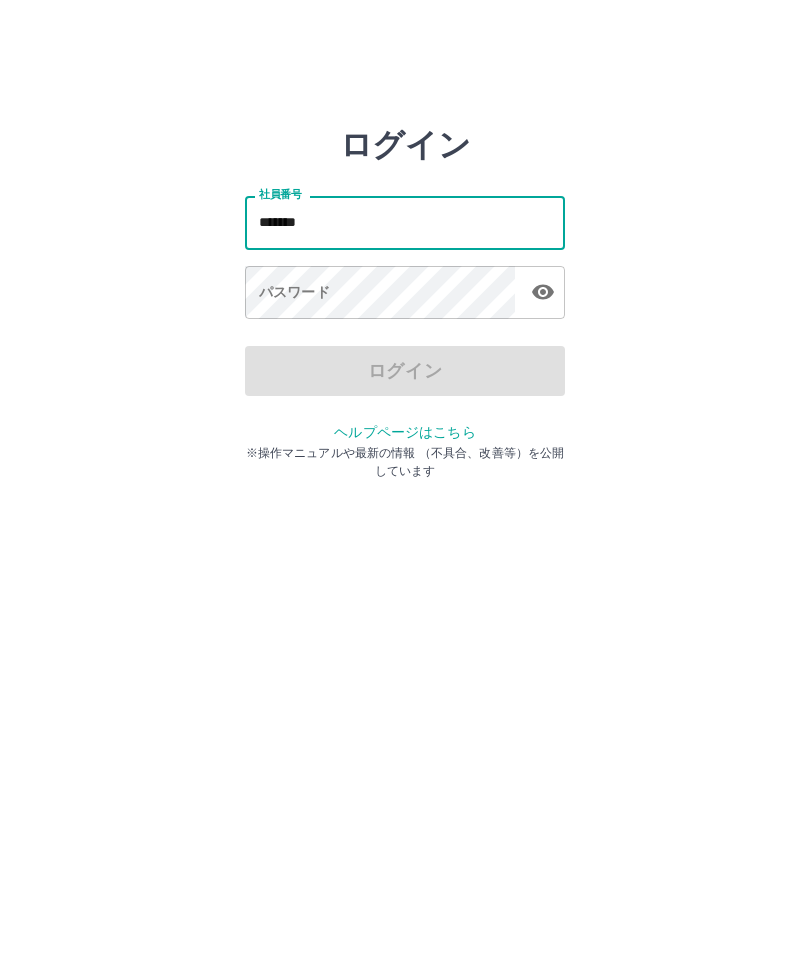 type on "*******" 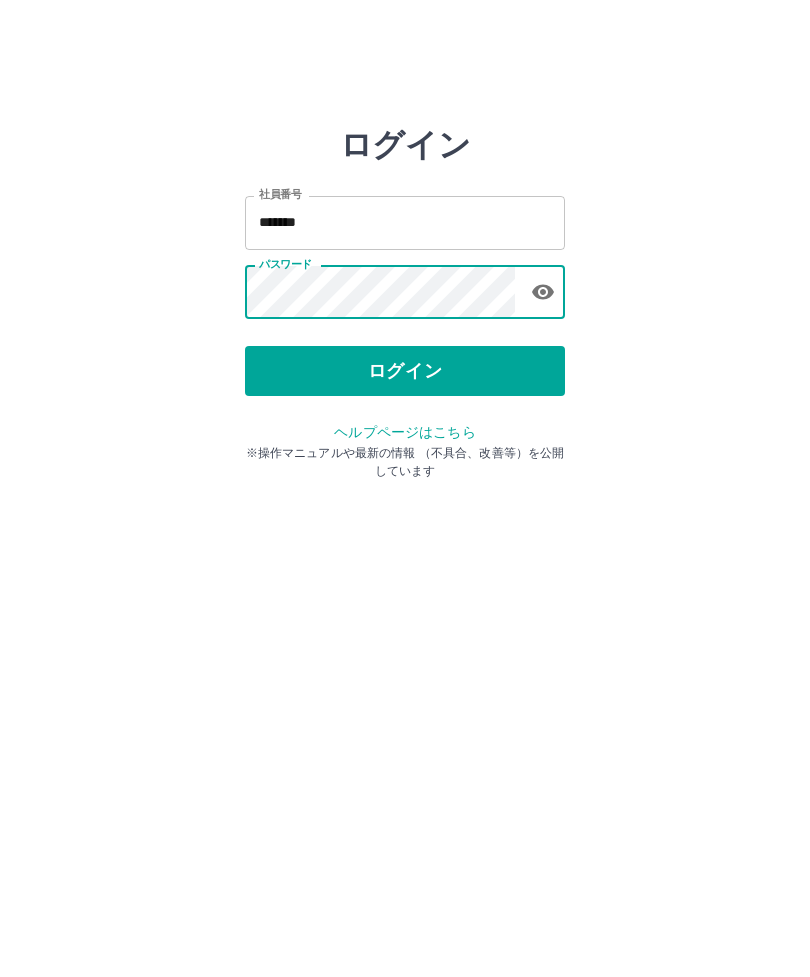 click on "ログイン" at bounding box center (405, 371) 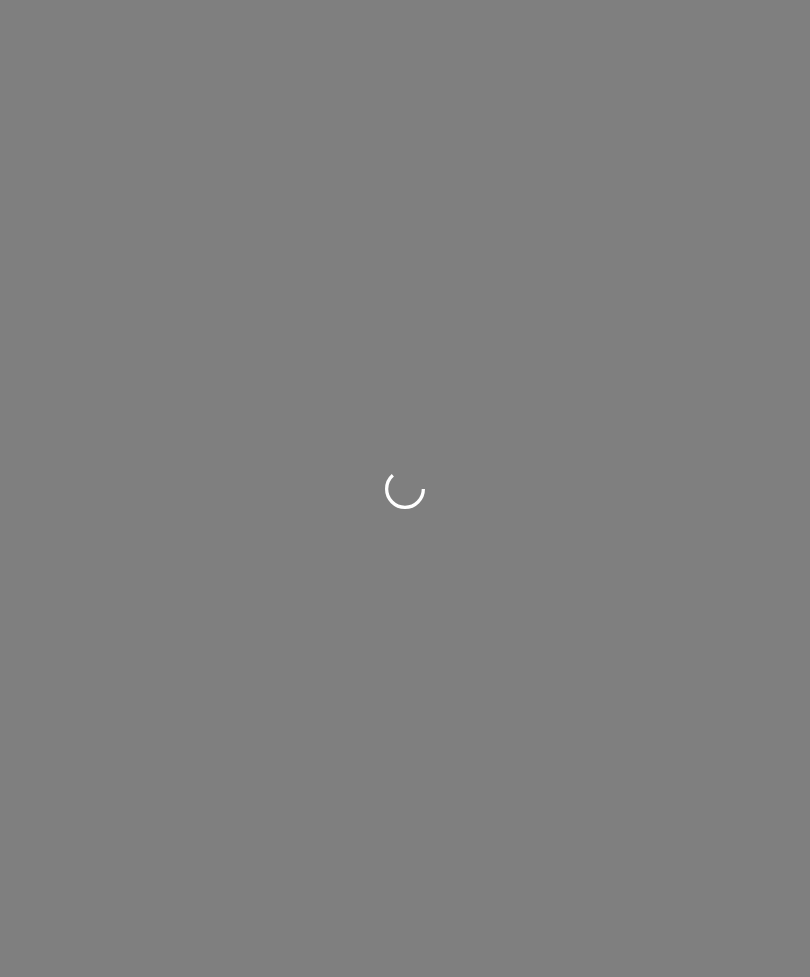 scroll, scrollTop: 0, scrollLeft: 0, axis: both 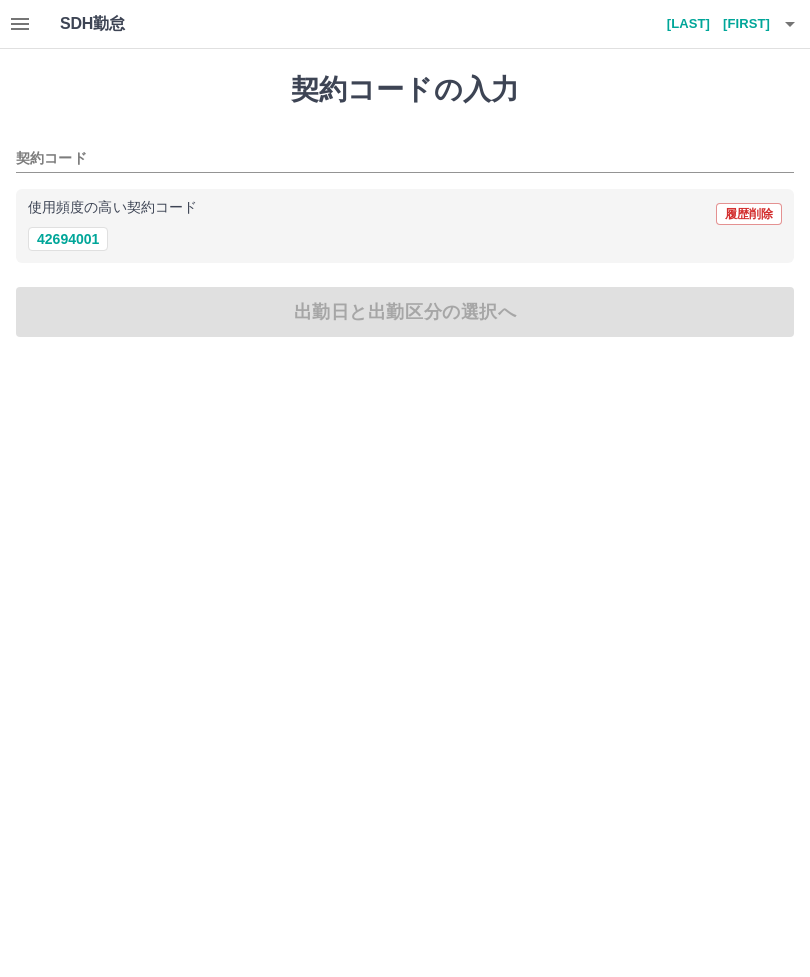 click on "42694001" at bounding box center [68, 239] 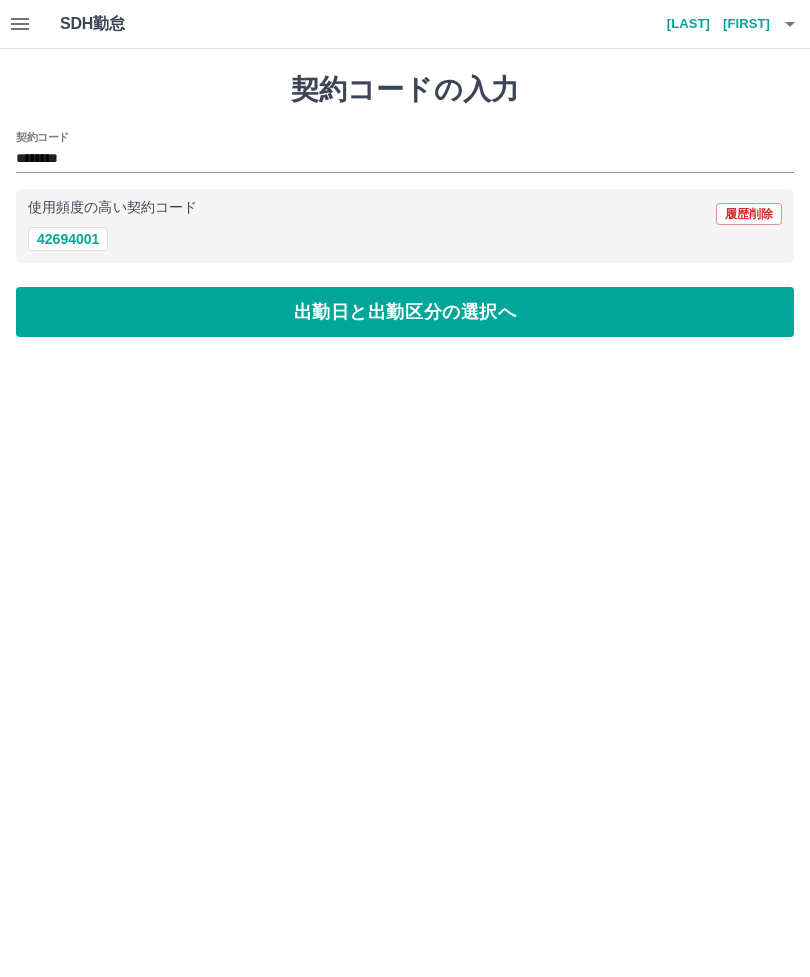 click on "出勤日と出勤区分の選択へ" at bounding box center [405, 312] 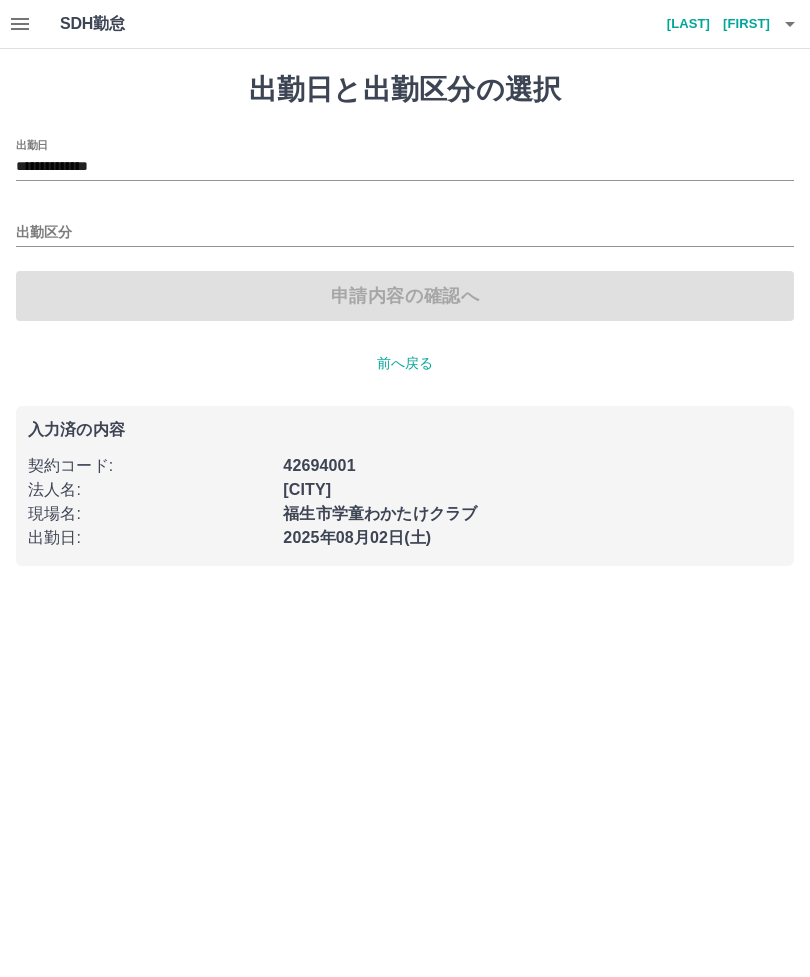 click on "出勤区分" at bounding box center [405, 233] 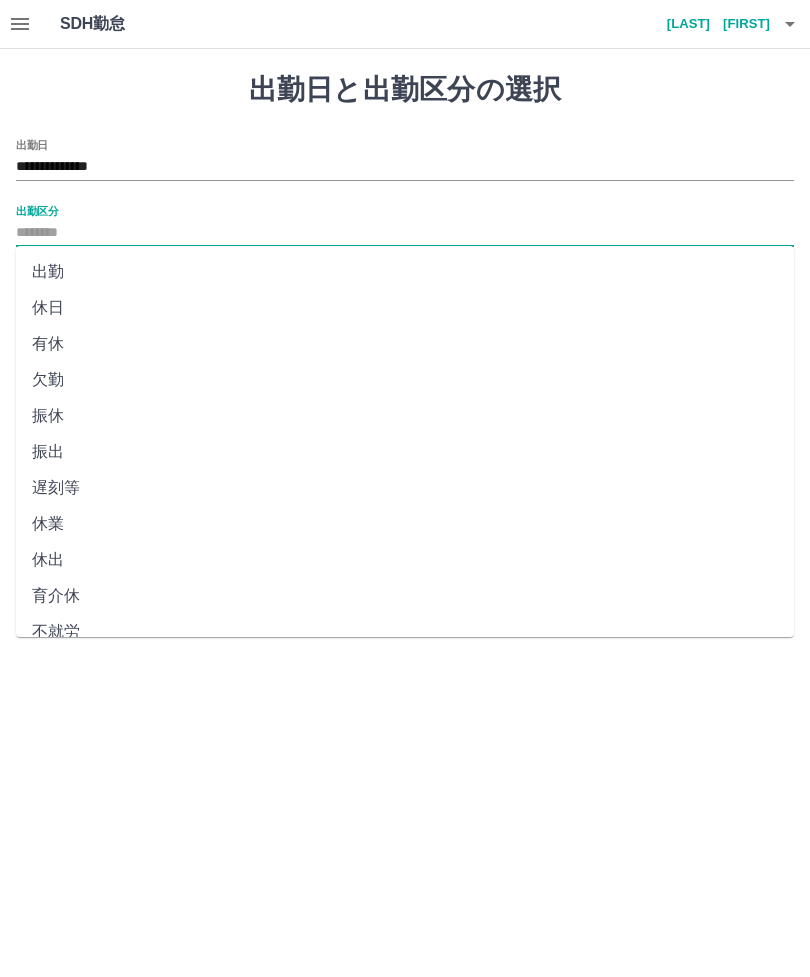 click on "出勤" at bounding box center [405, 272] 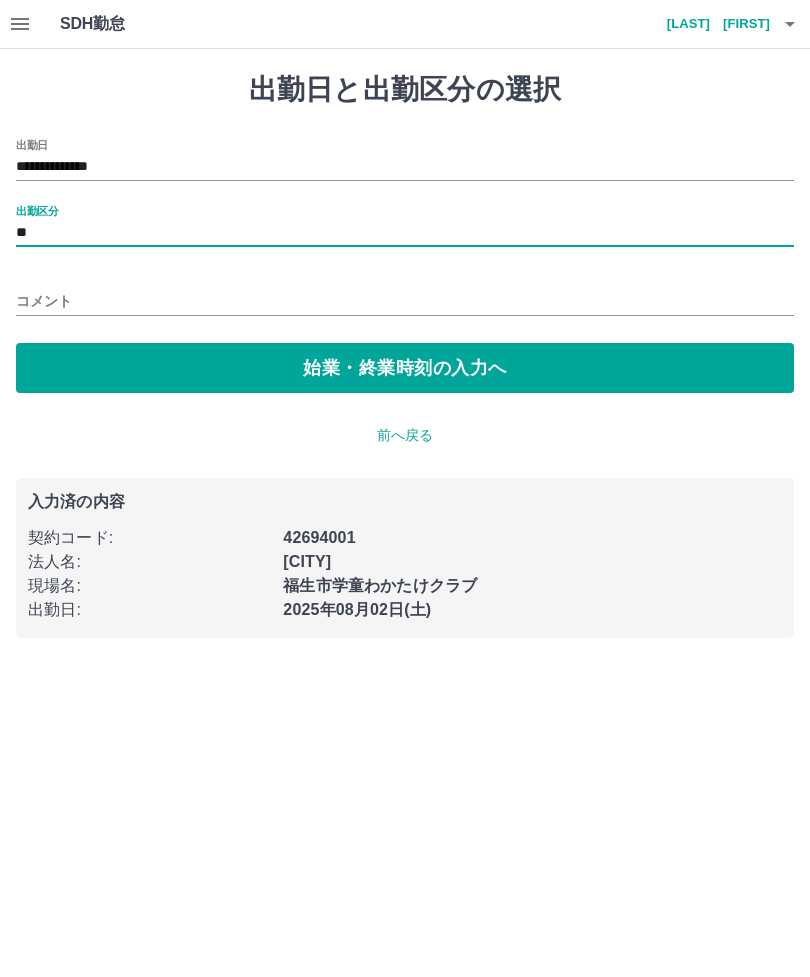 type on "**" 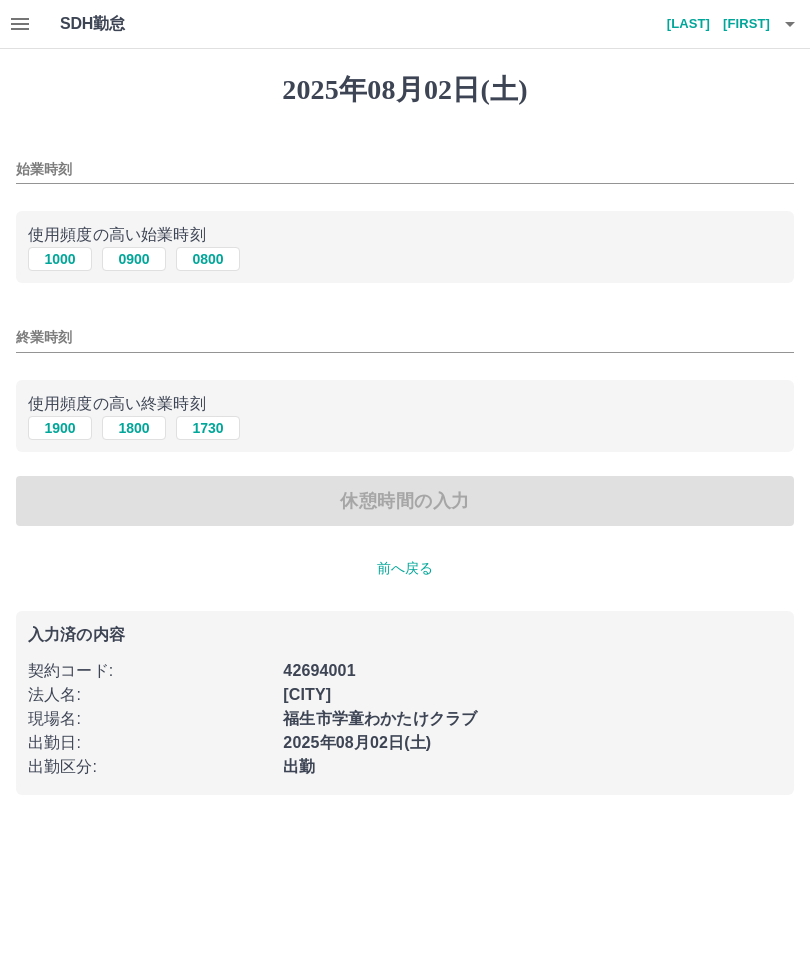 click on "0800" at bounding box center [208, 259] 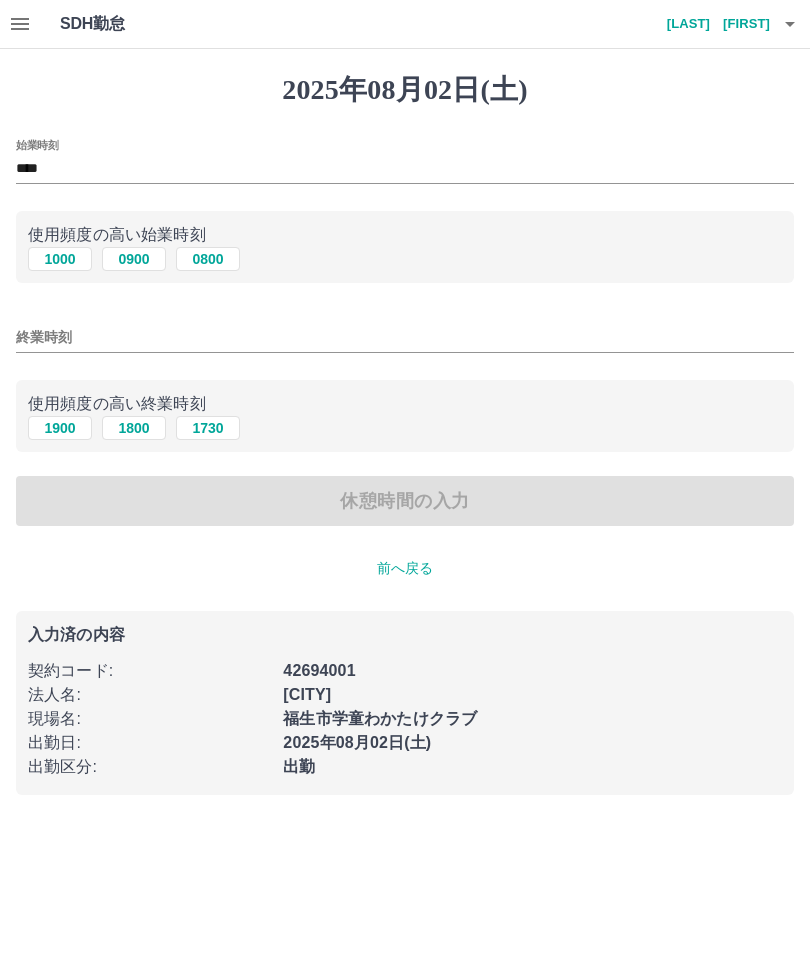 click on "終業時刻" at bounding box center (405, 337) 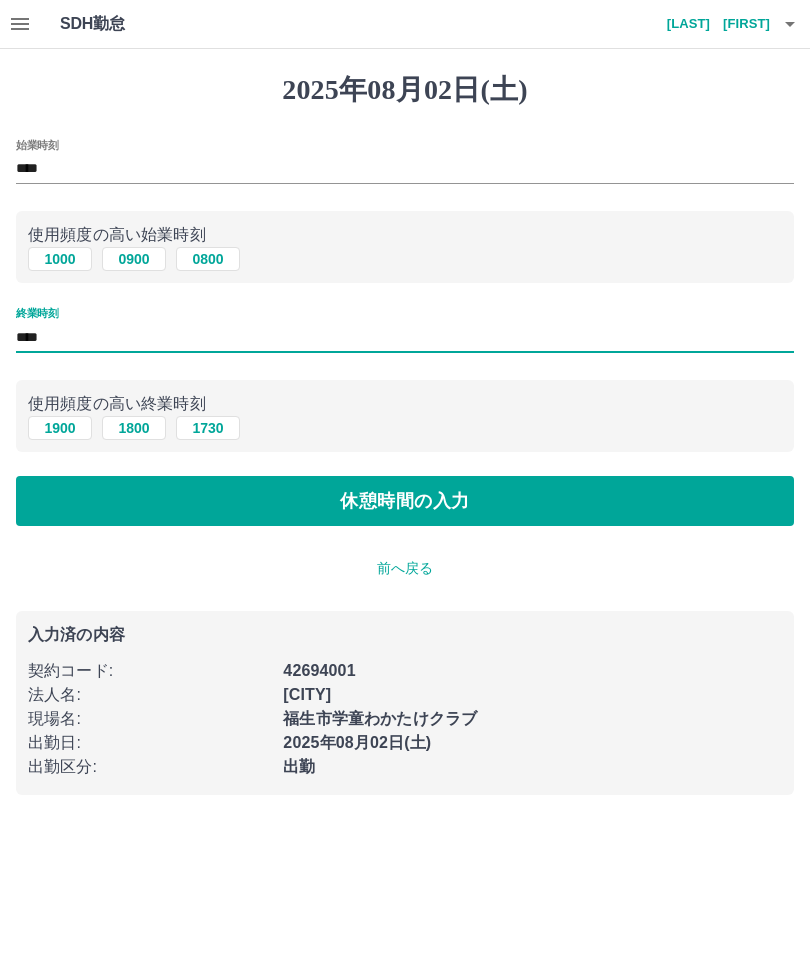 type on "****" 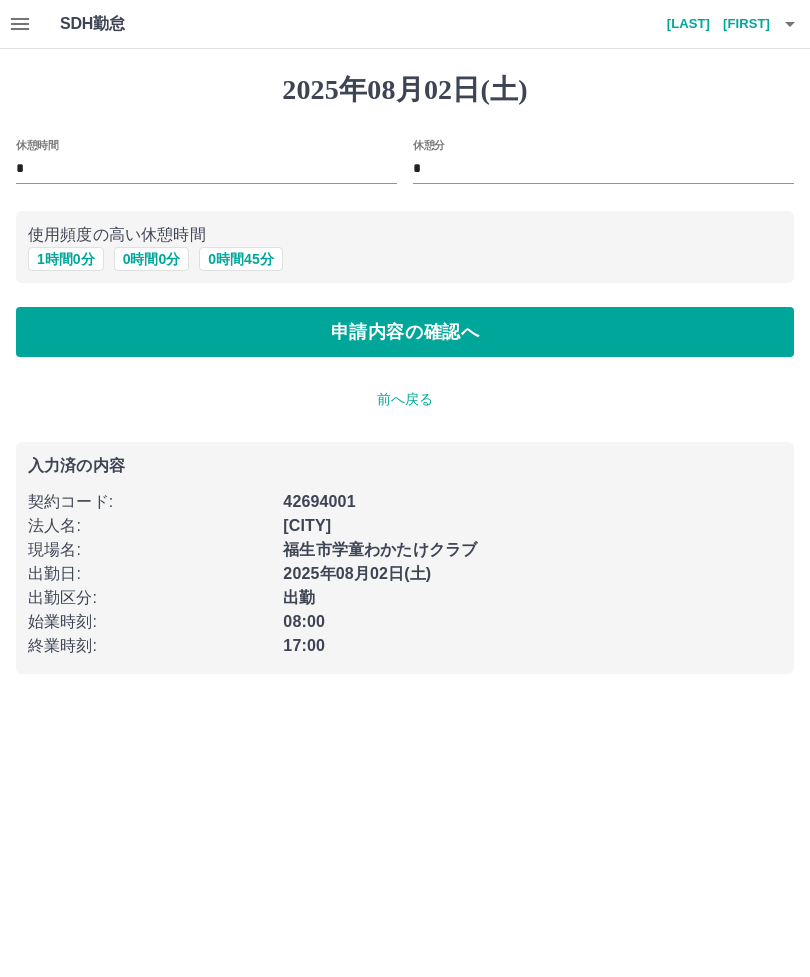 click on "1 時間 0 分" at bounding box center (66, 259) 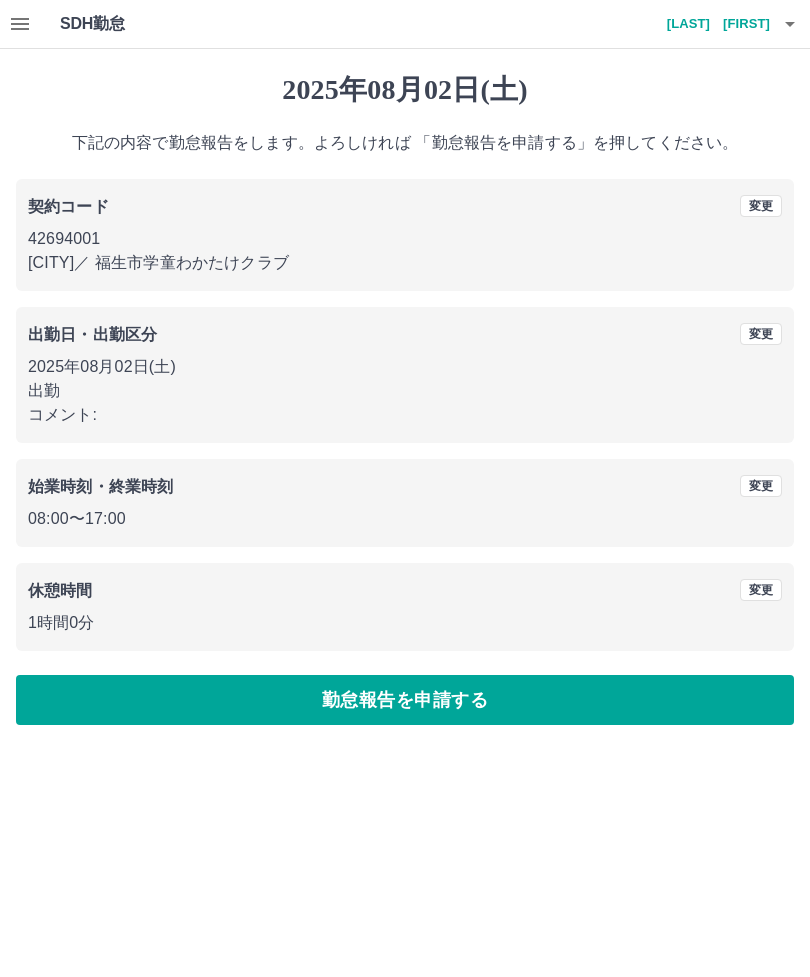 click on "勤怠報告を申請する" at bounding box center (405, 700) 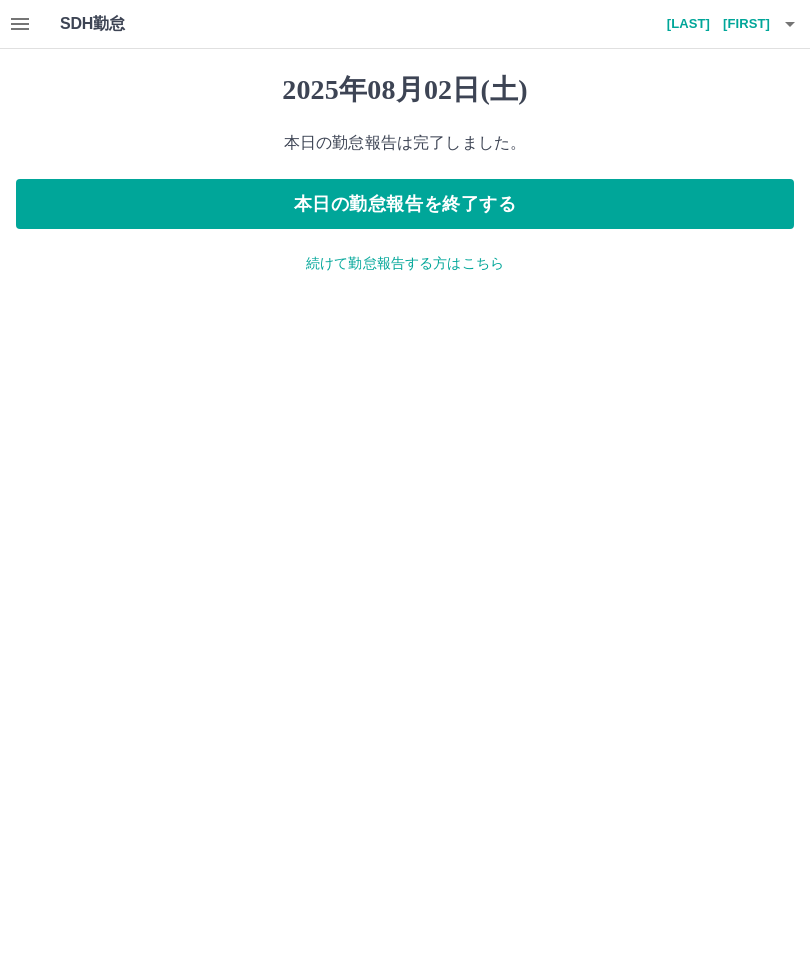 click on "本日の勤怠報告を終了する" at bounding box center (405, 204) 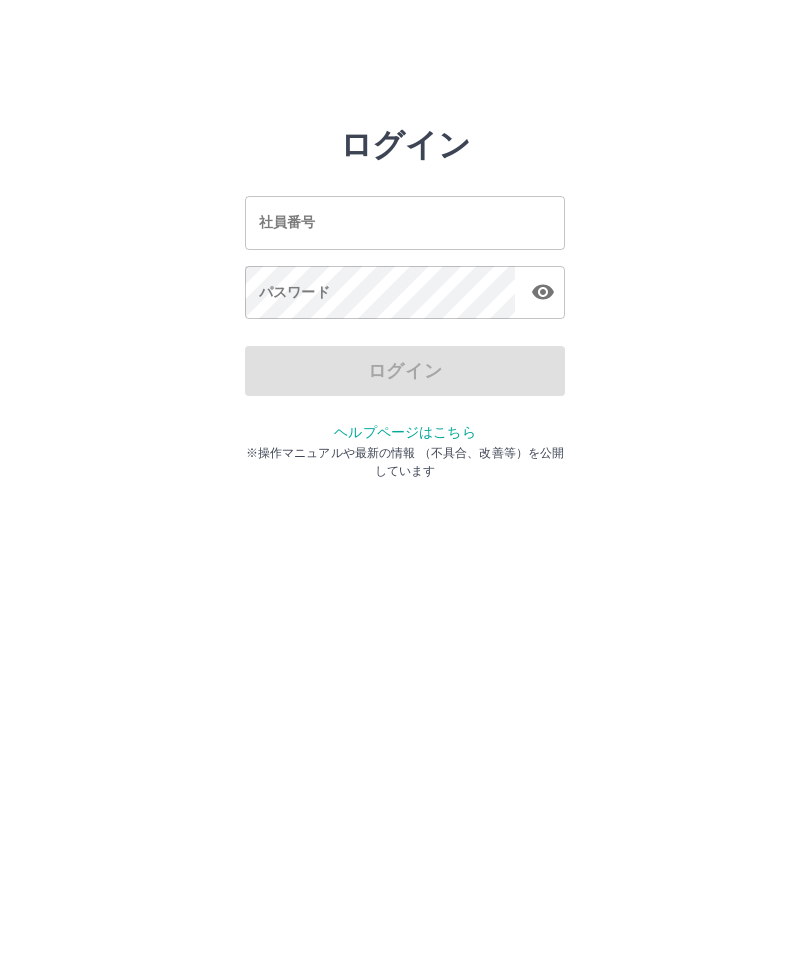 scroll, scrollTop: 0, scrollLeft: 0, axis: both 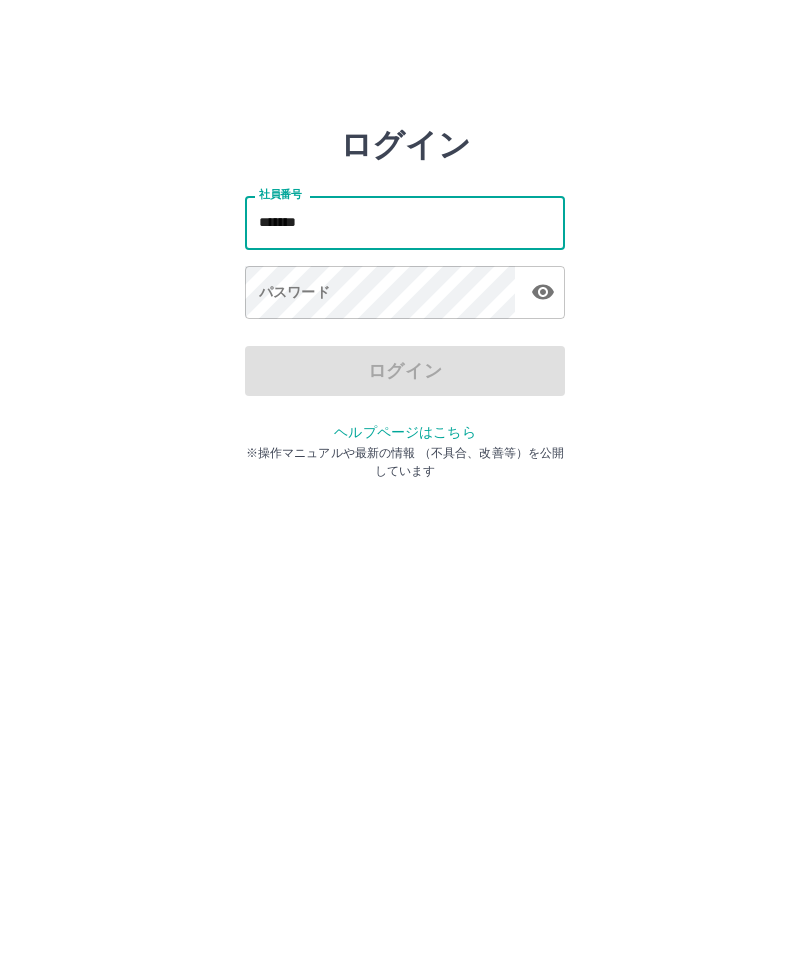 type on "*******" 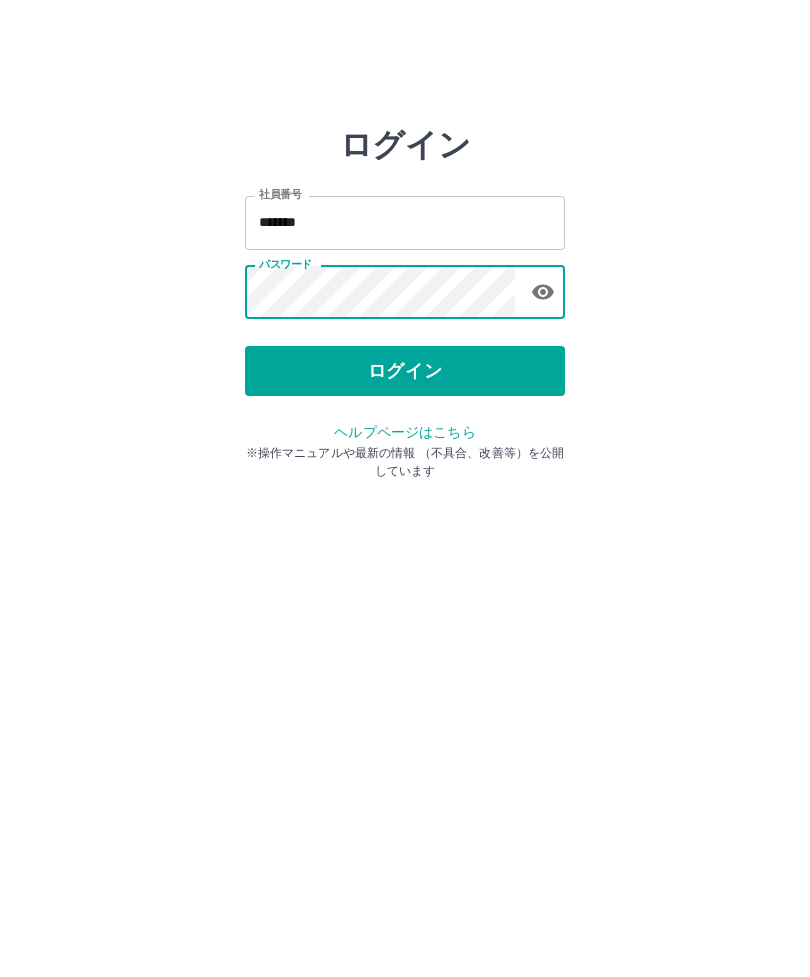 click on "ログイン" at bounding box center [405, 371] 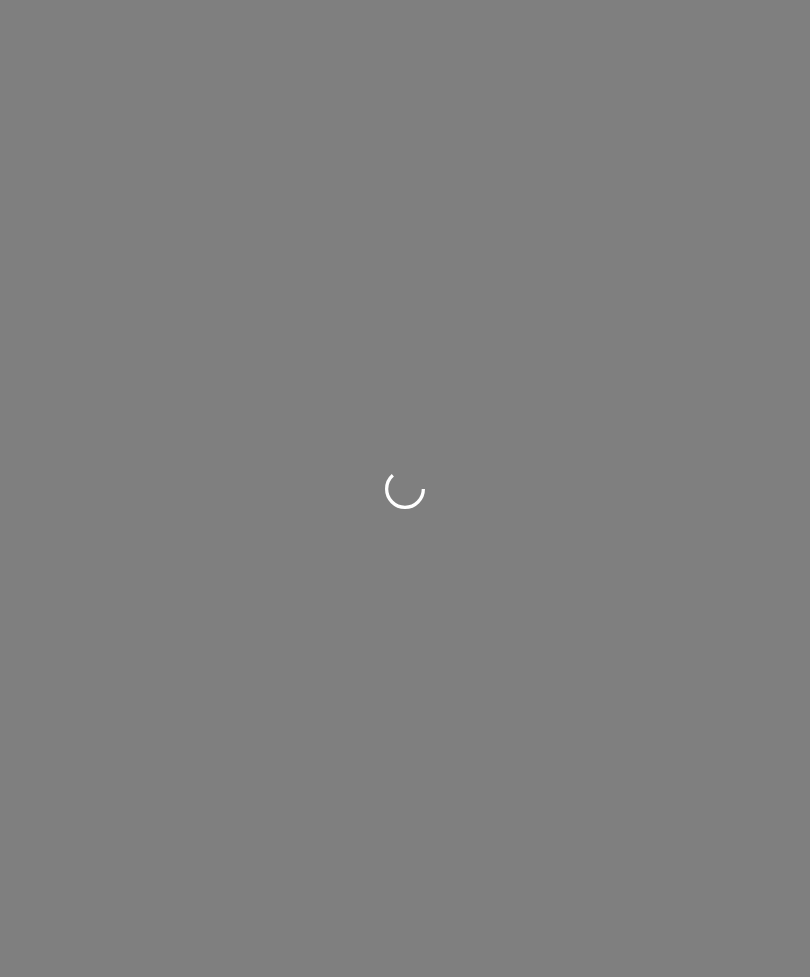 scroll, scrollTop: 0, scrollLeft: 0, axis: both 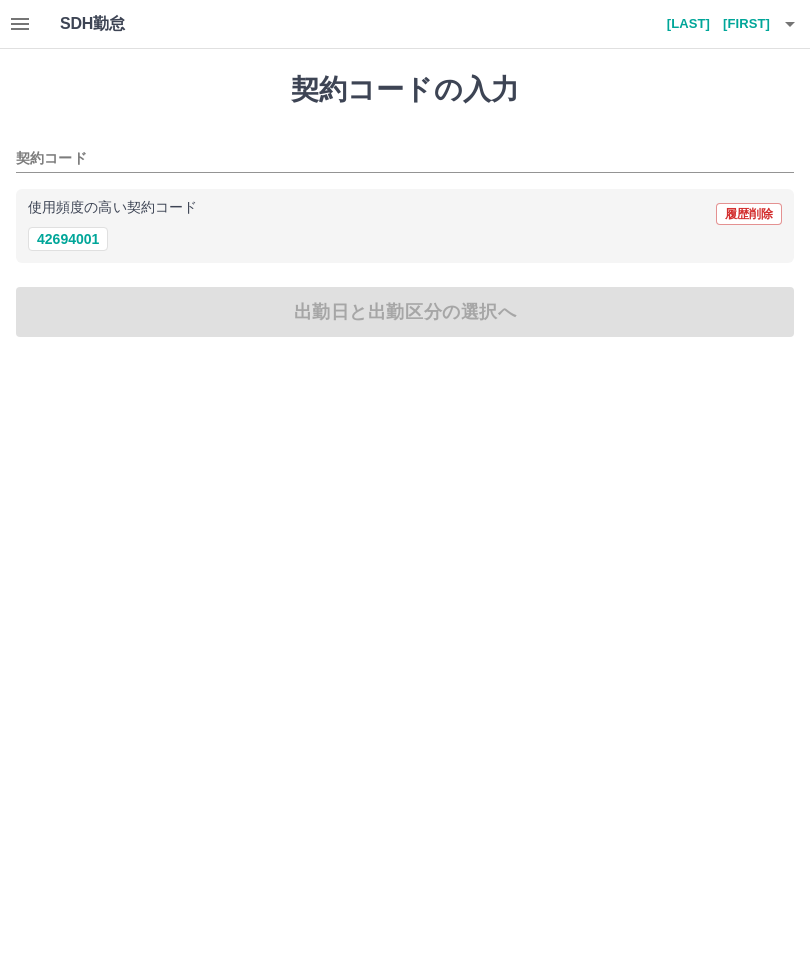 click on "42694001" at bounding box center (68, 239) 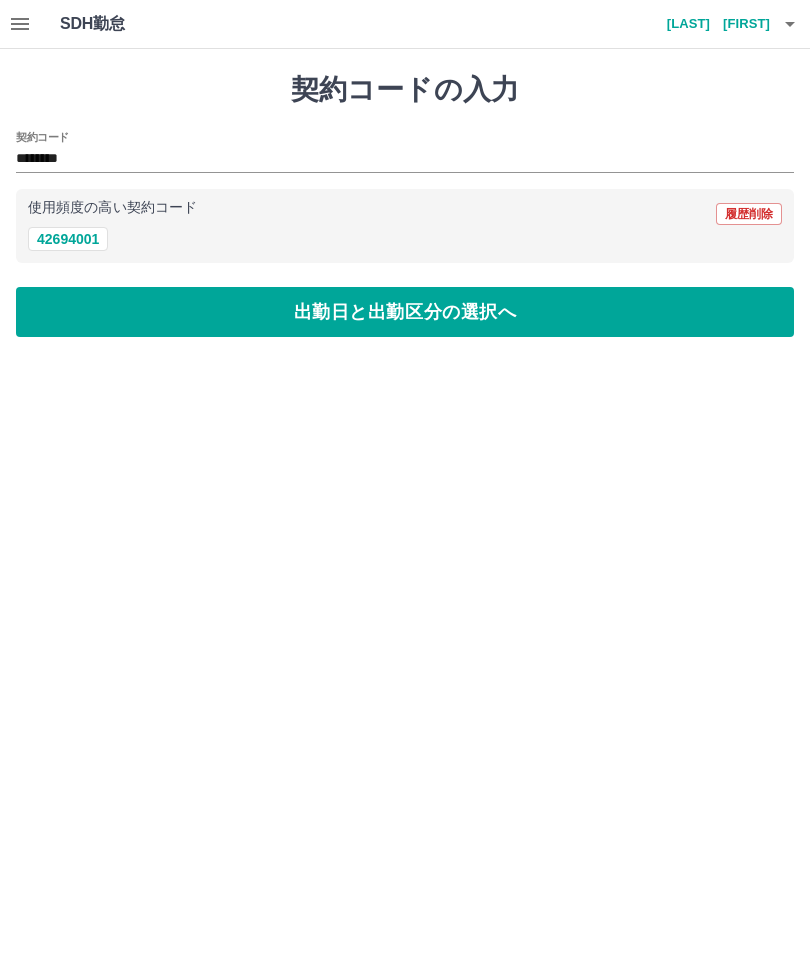 click on "出勤日と出勤区分の選択へ" at bounding box center (405, 312) 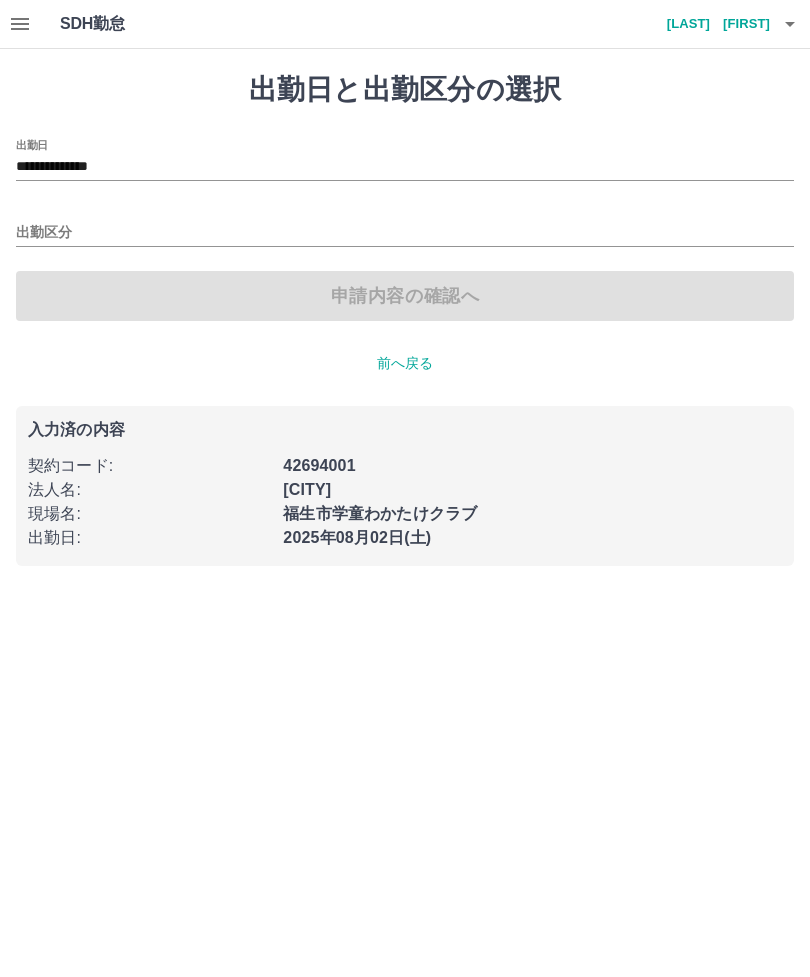 click on "出勤区分" at bounding box center [405, 233] 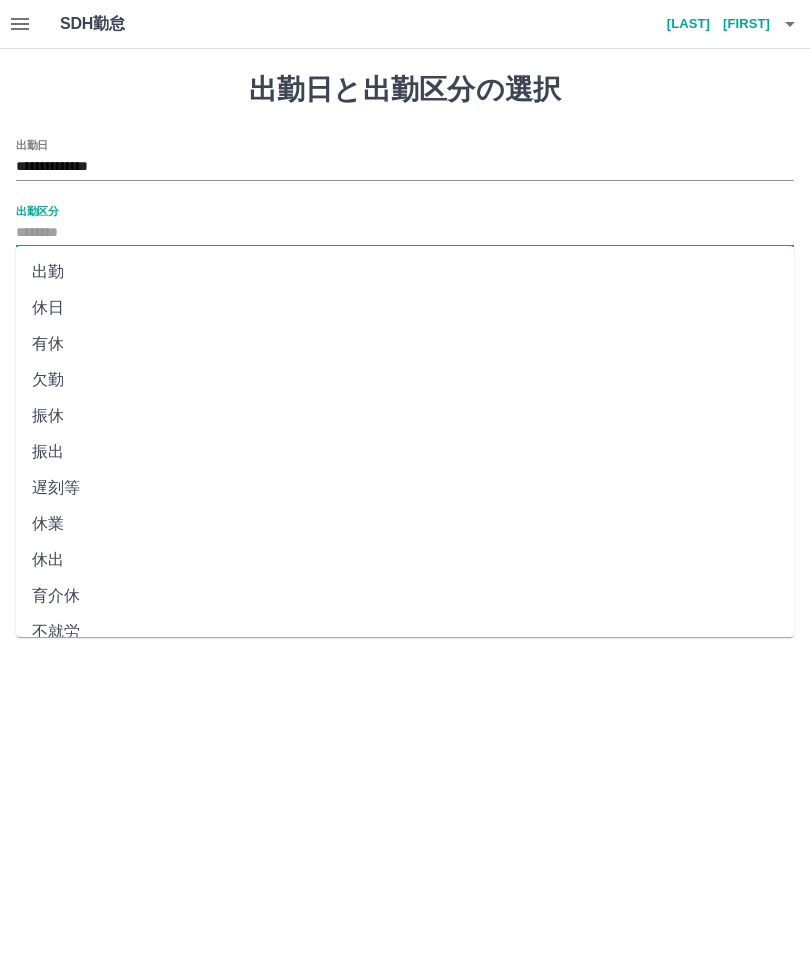 click on "出勤" at bounding box center [405, 272] 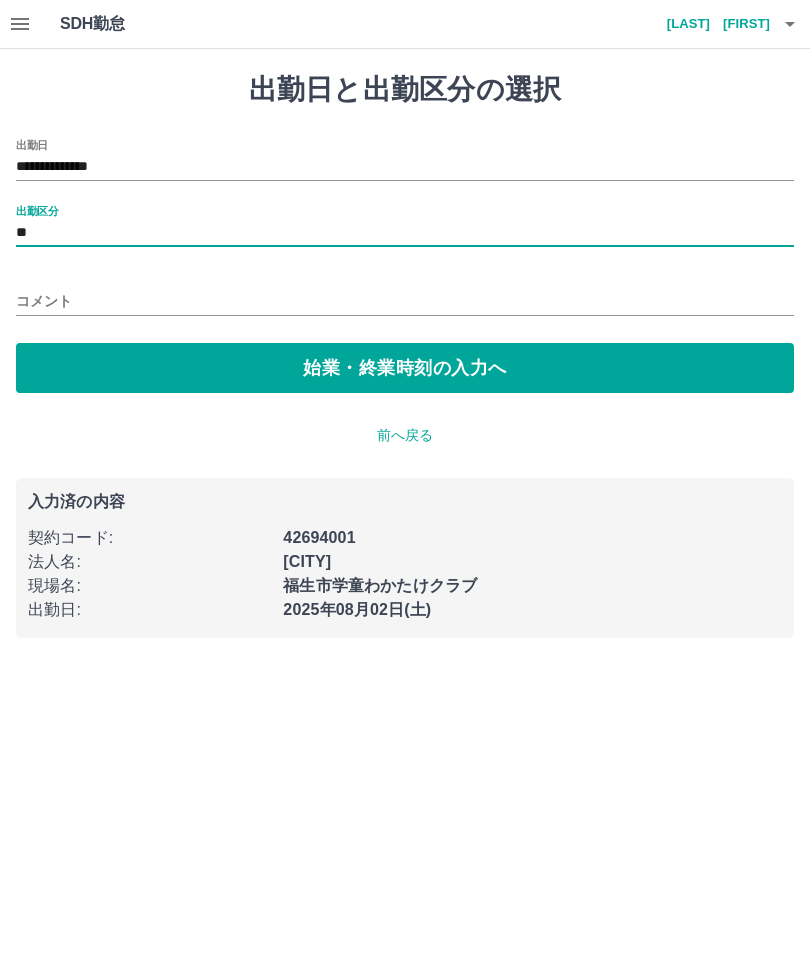 type on "**" 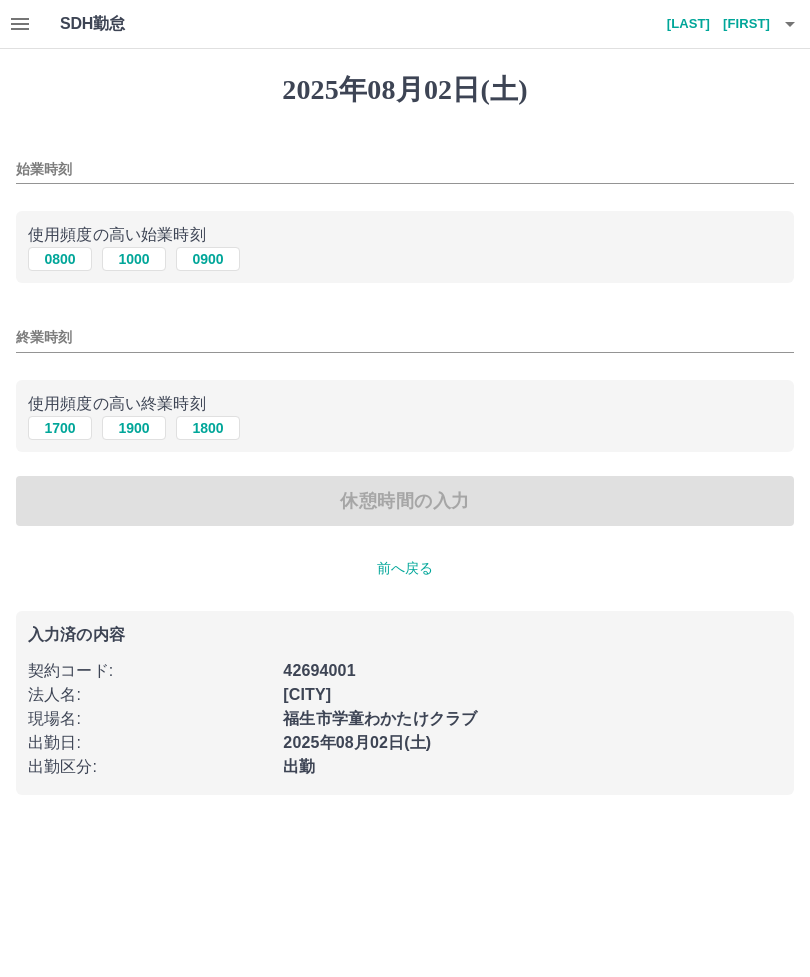 click on "0800" at bounding box center [60, 259] 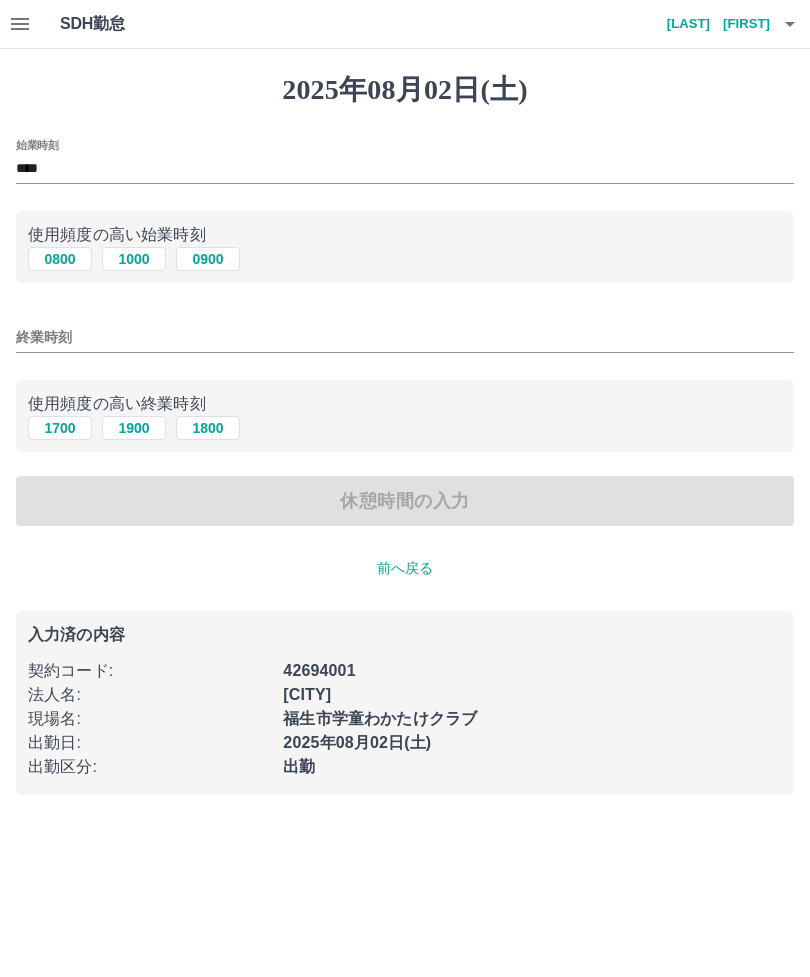 click on "1700" at bounding box center [60, 428] 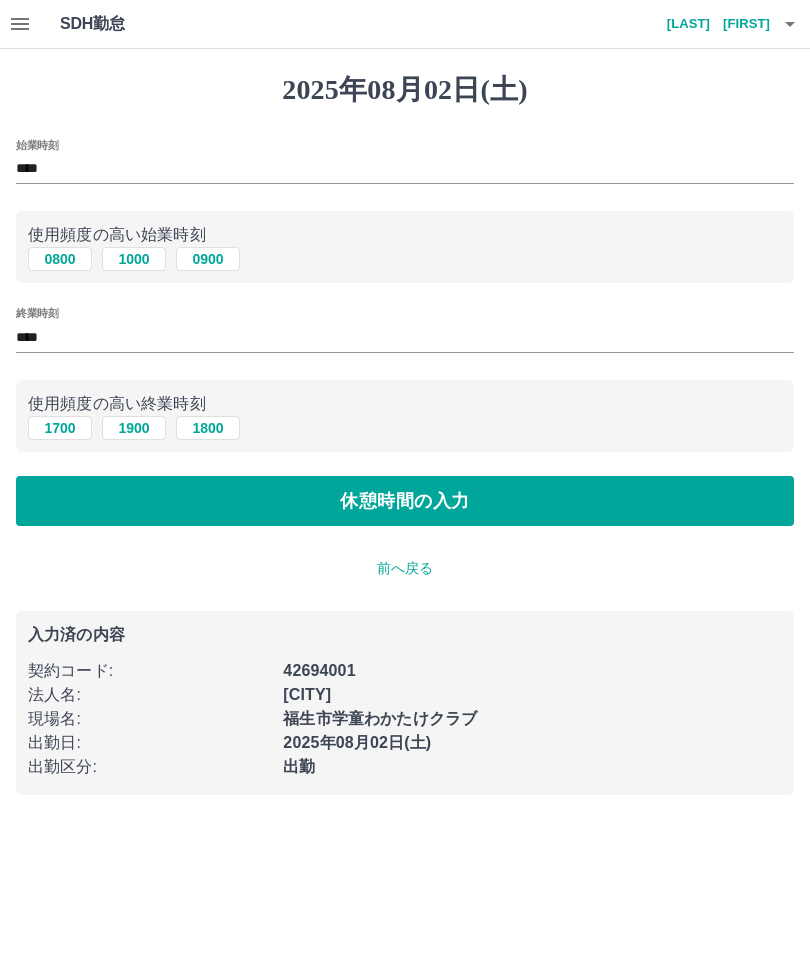 click on "休憩時間の入力" at bounding box center [405, 501] 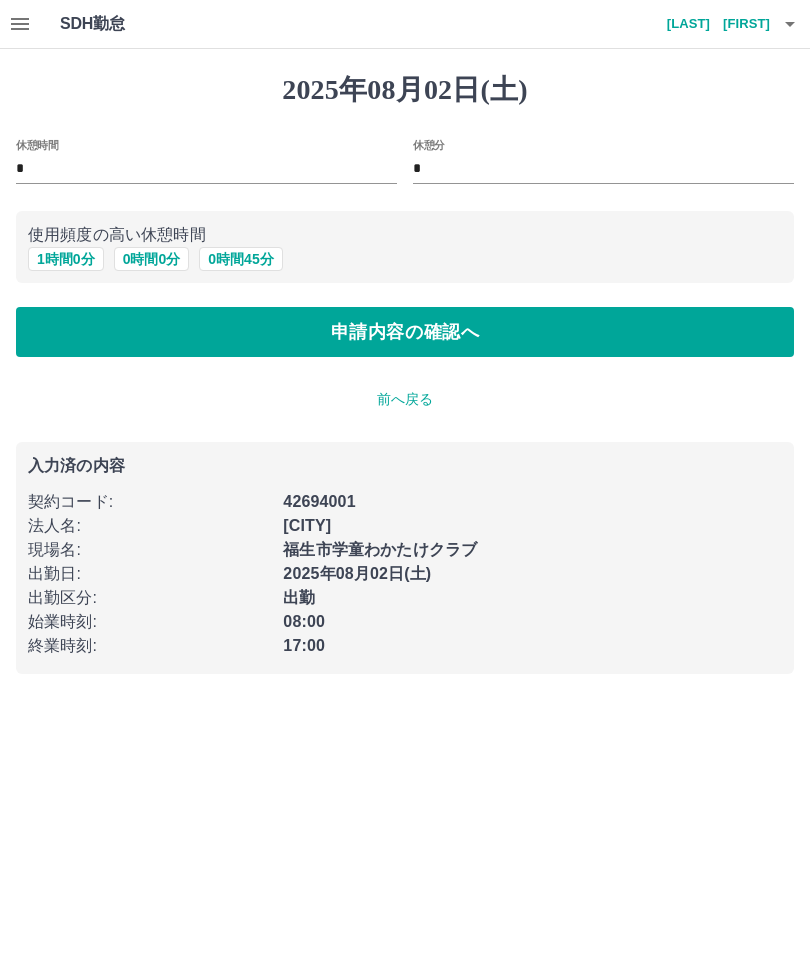 click on "1 時間 0 分" at bounding box center [66, 259] 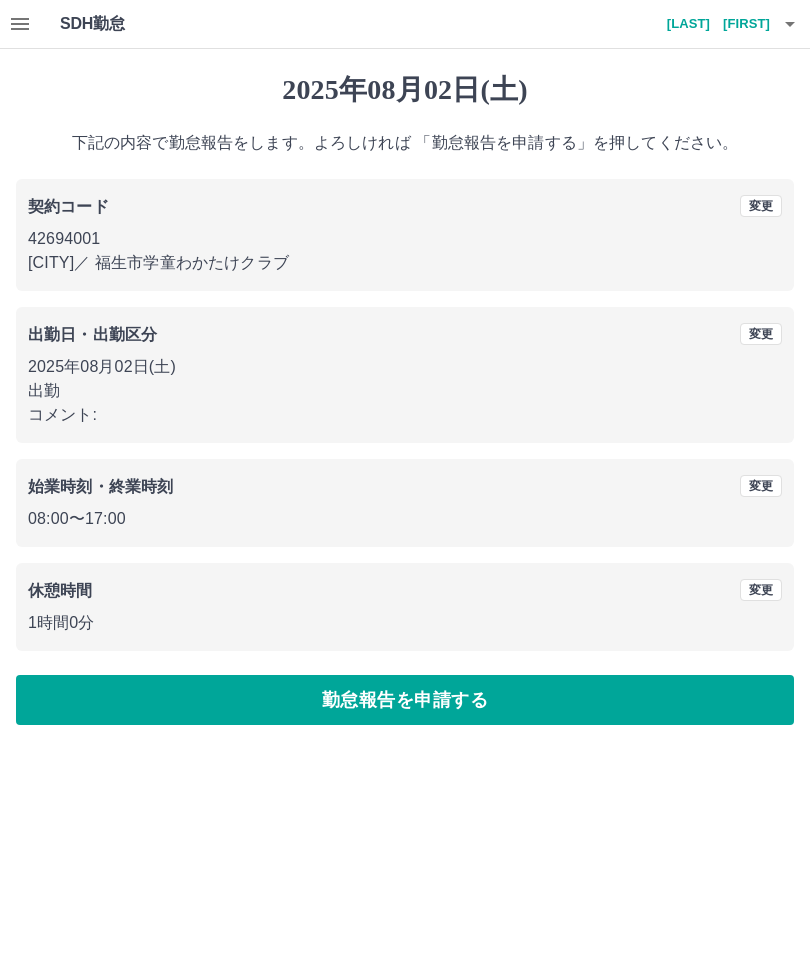 click on "勤怠報告を申請する" at bounding box center (405, 700) 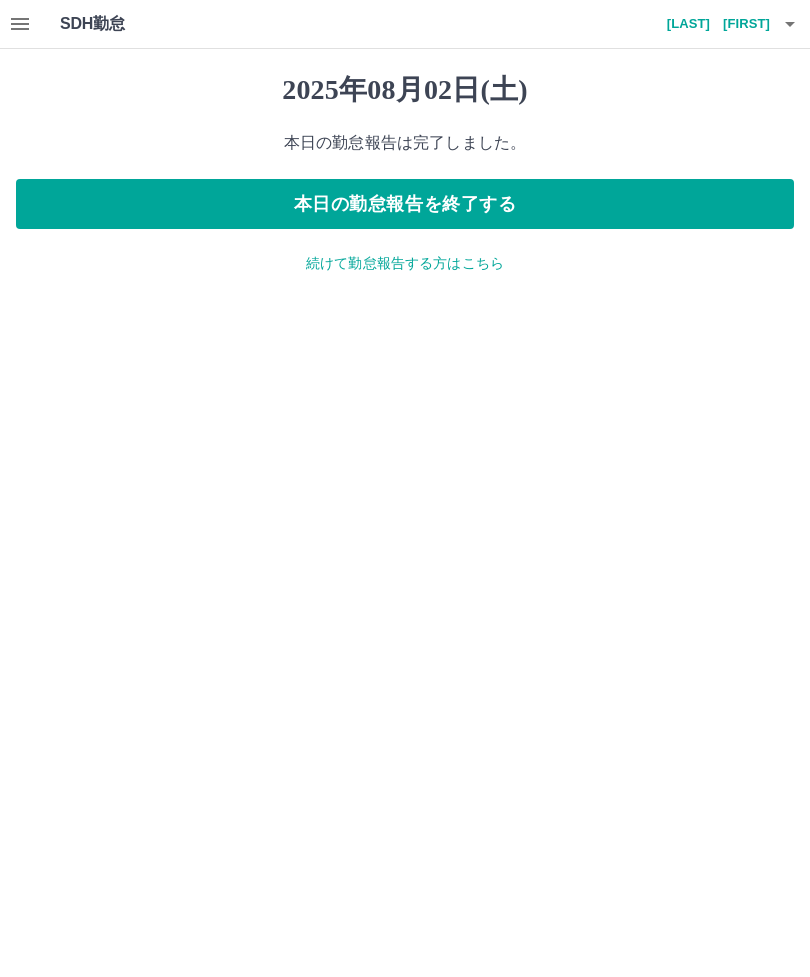 click 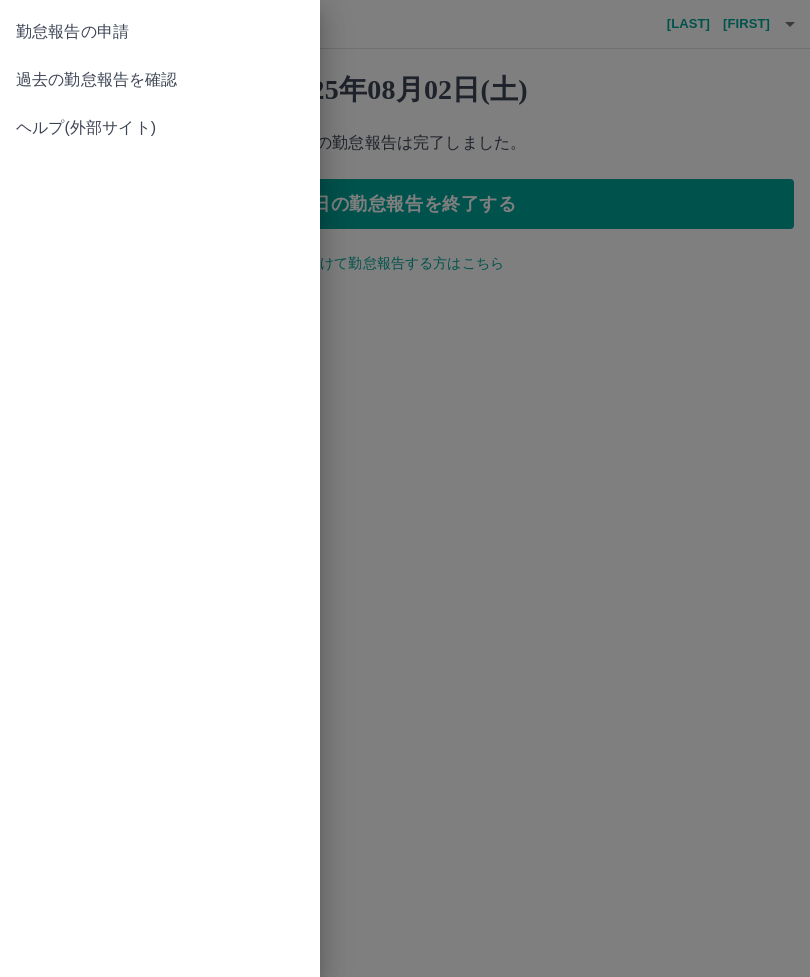 click on "過去の勤怠報告を確認" at bounding box center (160, 80) 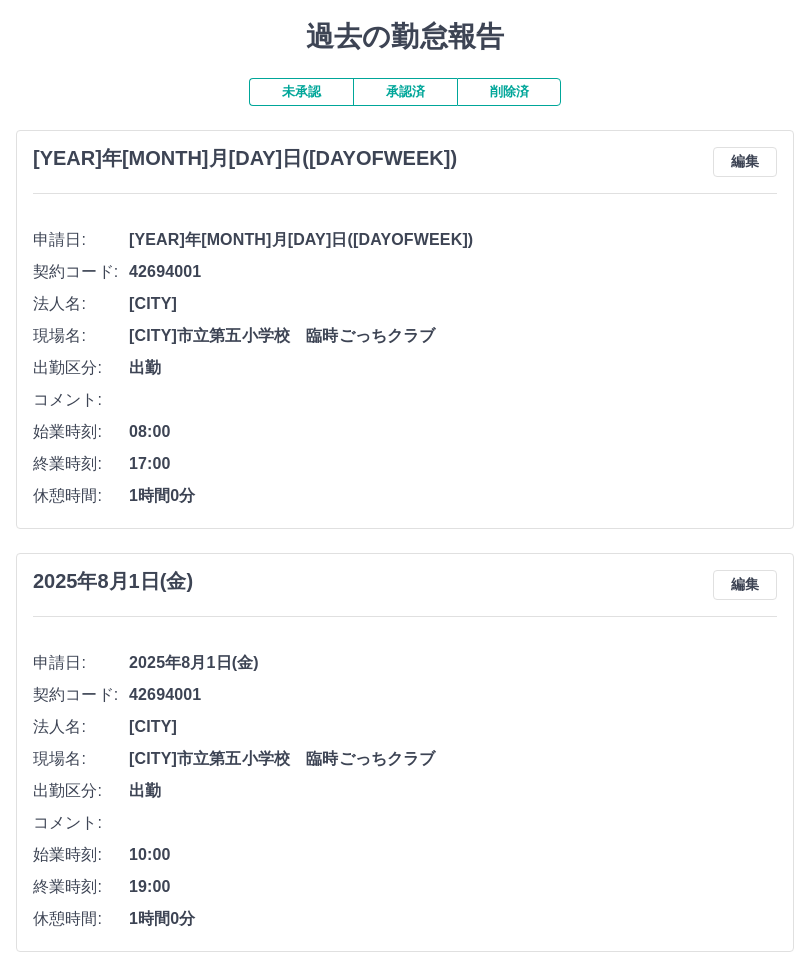 scroll, scrollTop: 0, scrollLeft: 0, axis: both 